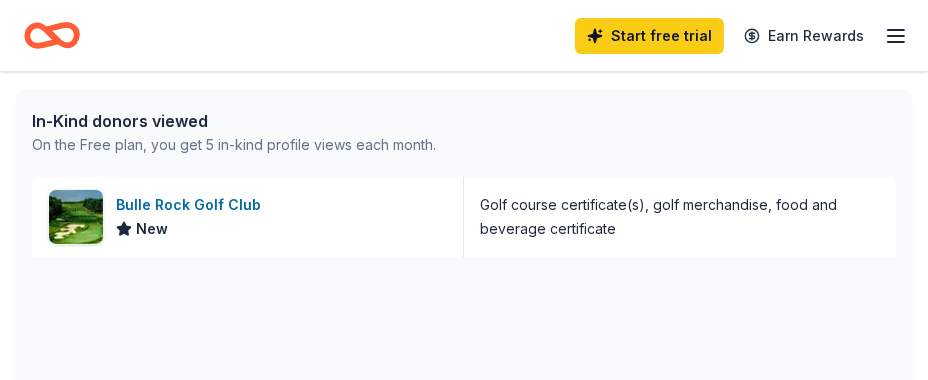 scroll, scrollTop: 500, scrollLeft: 0, axis: vertical 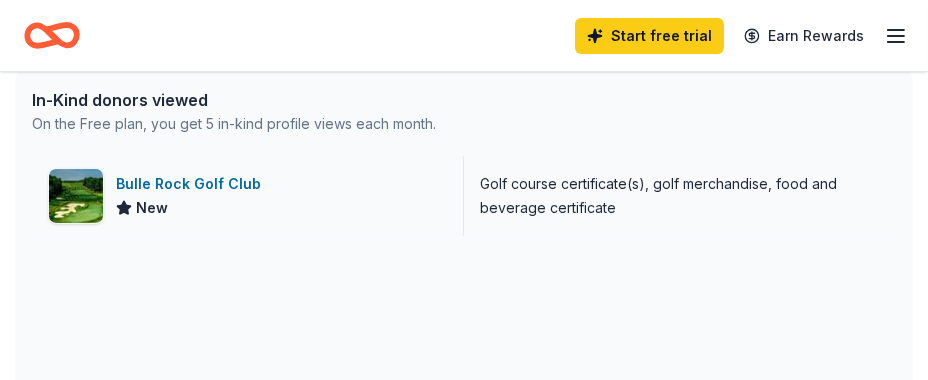 click on "Bulle Rock Golf Club" at bounding box center (192, 184) 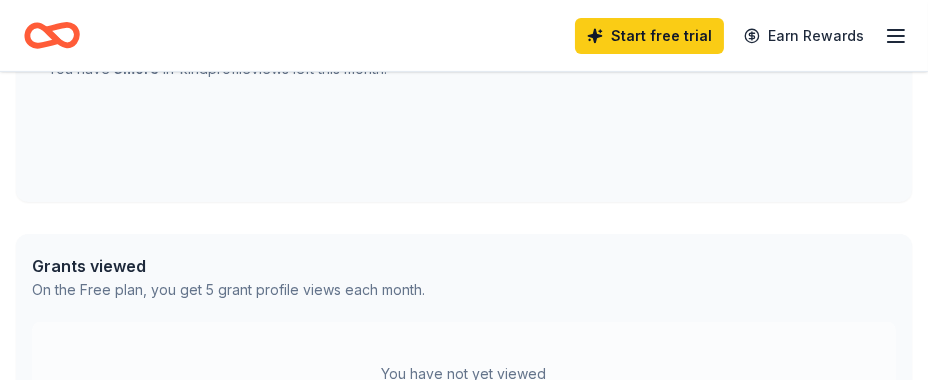 scroll, scrollTop: 900, scrollLeft: 0, axis: vertical 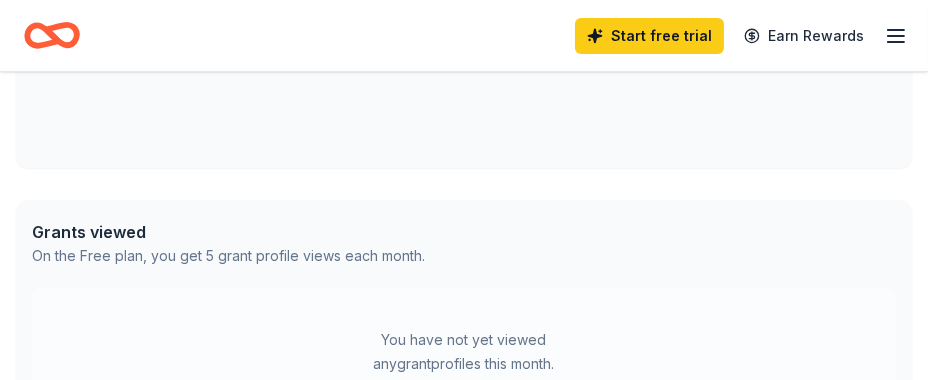 click 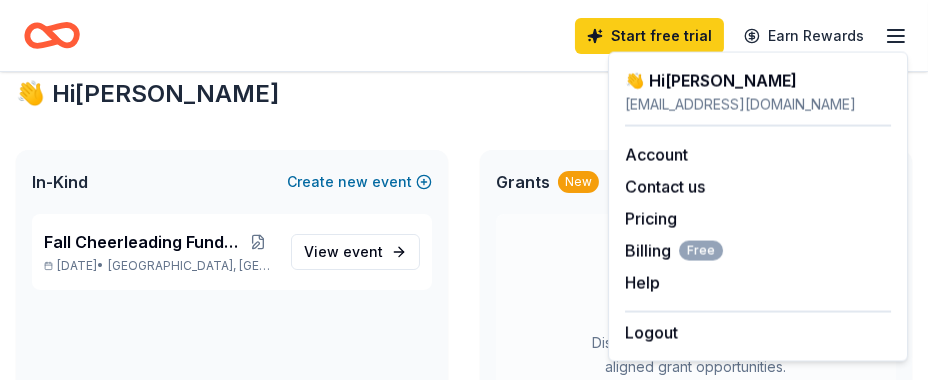 scroll, scrollTop: 0, scrollLeft: 0, axis: both 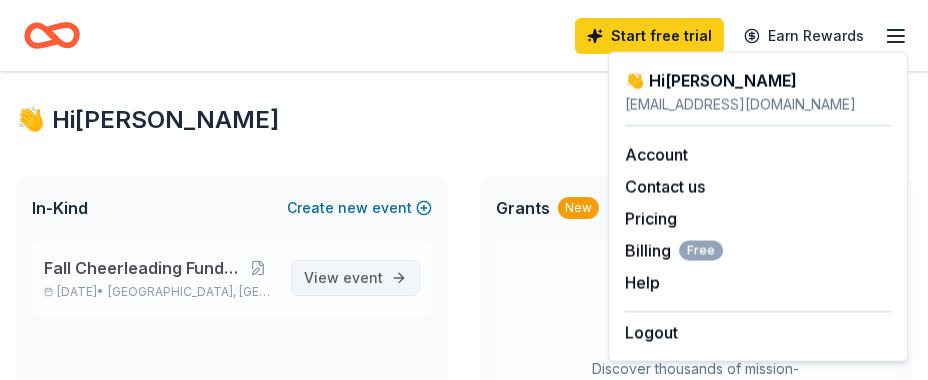 click on "event" at bounding box center [363, 277] 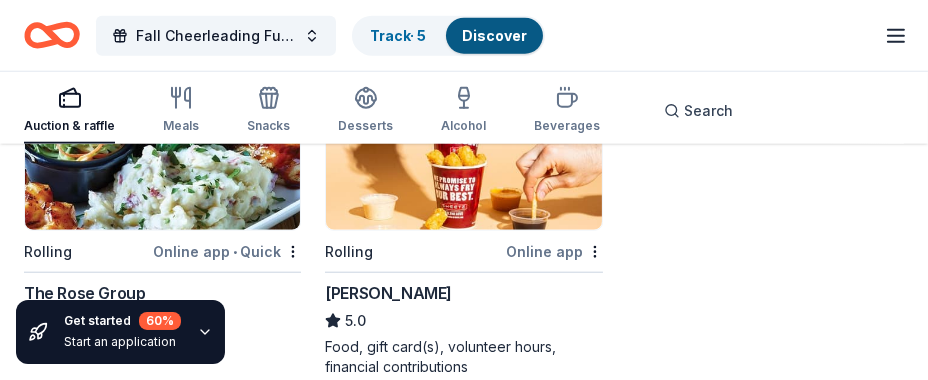 scroll, scrollTop: 2531, scrollLeft: 0, axis: vertical 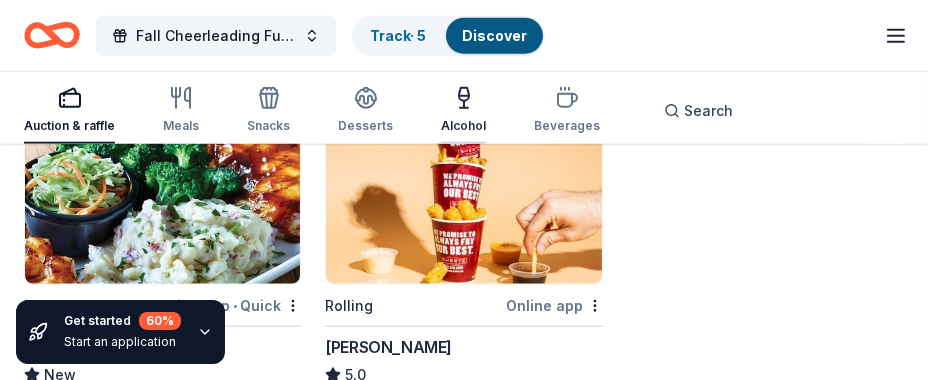 click on "Alcohol" at bounding box center [463, 110] 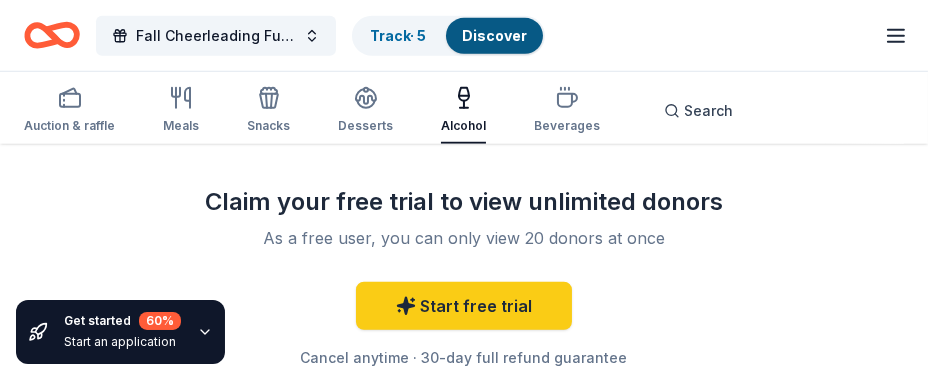 scroll, scrollTop: 2200, scrollLeft: 0, axis: vertical 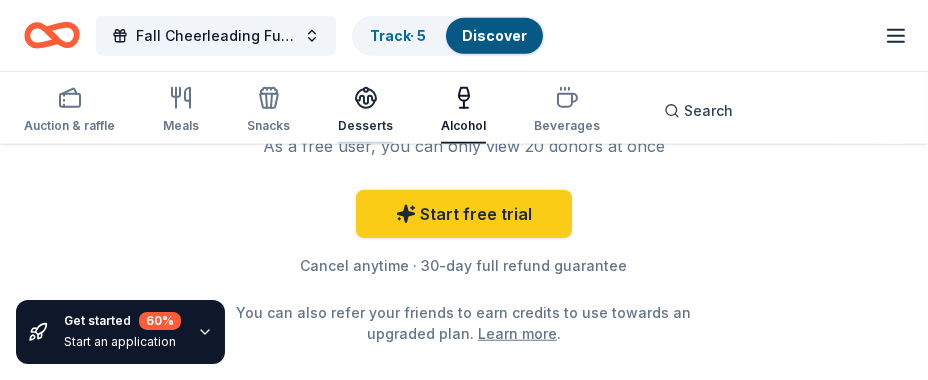 click on "Desserts" at bounding box center [365, 110] 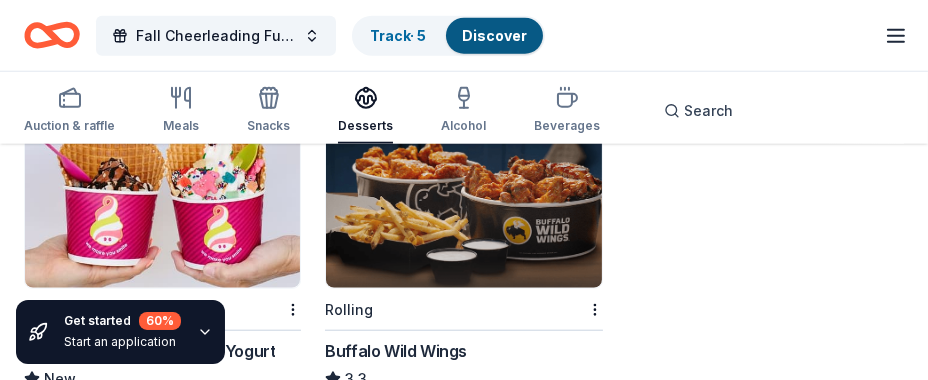 scroll, scrollTop: 2599, scrollLeft: 0, axis: vertical 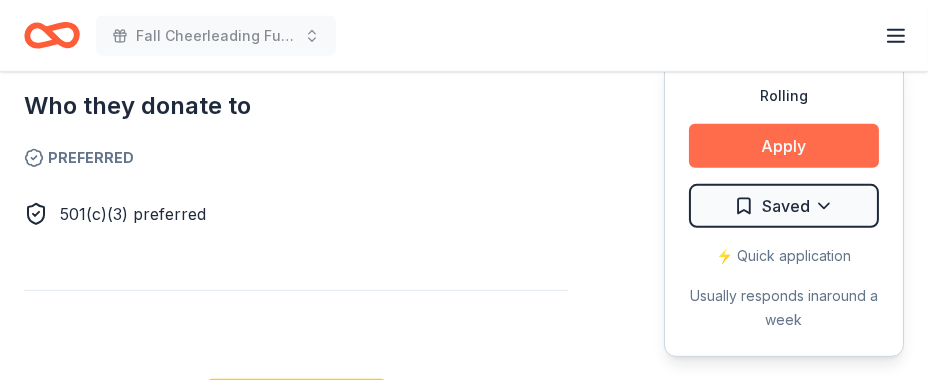 click on "Apply" at bounding box center (784, 146) 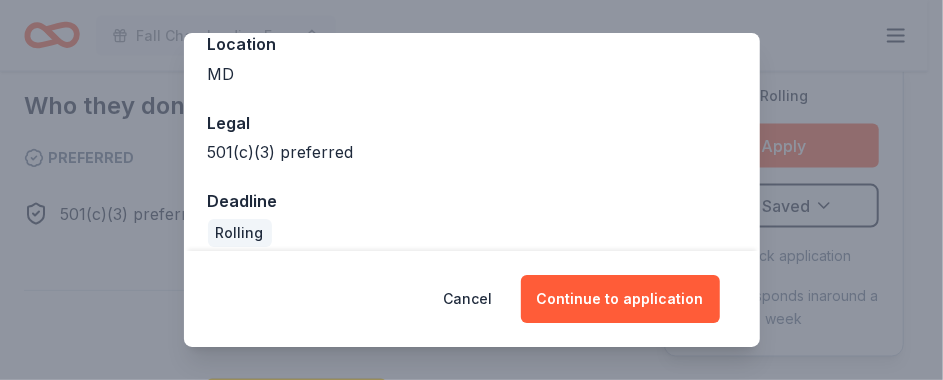 scroll, scrollTop: 262, scrollLeft: 0, axis: vertical 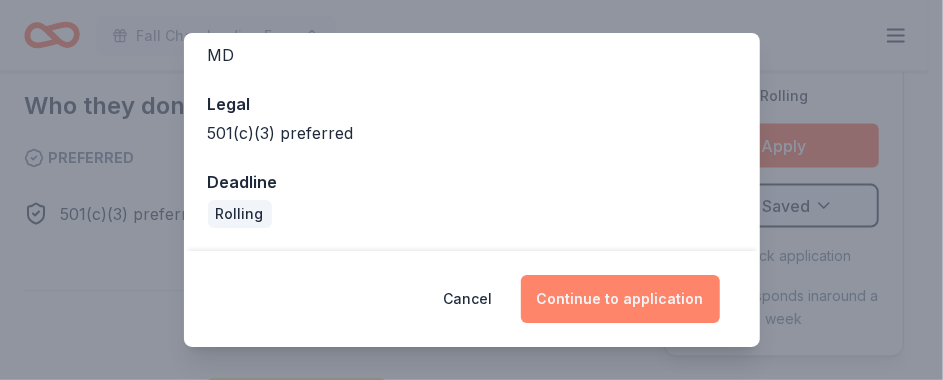 click on "Continue to application" at bounding box center [620, 299] 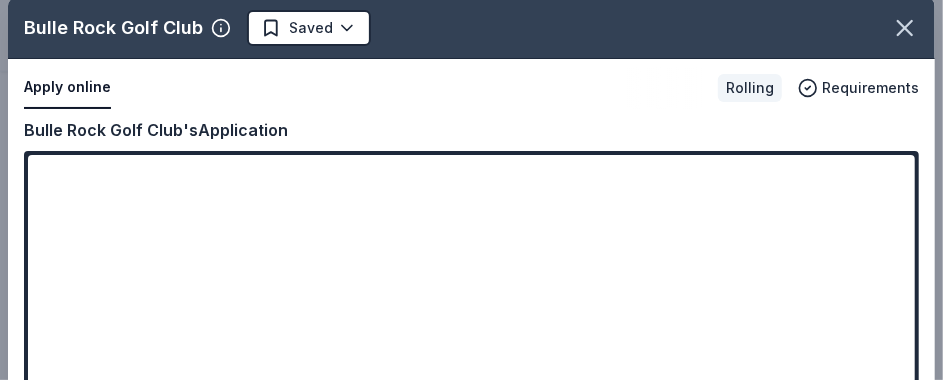 scroll, scrollTop: 0, scrollLeft: 0, axis: both 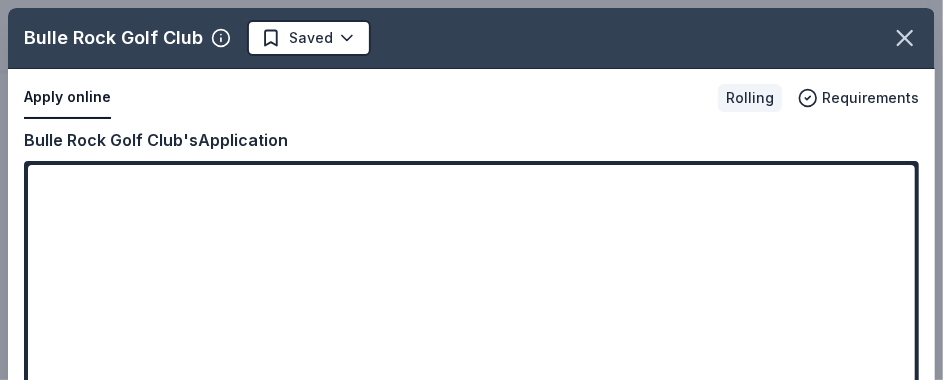 click on "Bulle Rock Golf Club Saved Apply online Rolling Requirements Copy and paste your information: Event information Edit Name Fall Cheerleading Fundraiser Click here to copy the relevant content to use as needed. Step  1 / 2 Next Date 08/01/25 Attendance 80 Mailing address Description Help raise funds for our program's uniforms, practice gear, cheerleading accessories, new mats, competition fees and team's celebrations. Organization information Edit Name Havre De Grace Recreation Committee Inc Website hdgrec.org EIN 52-1224397 Mission statement Havre De Grace Recreation Committee Inc is a nonprofit organization focused on recreation, sports, leisure, or athletics. It is based in Hvre De Grace, MD. It received its nonprofit status in 2017. Bulle Rock Golf Club's  Application" at bounding box center (471, 250) 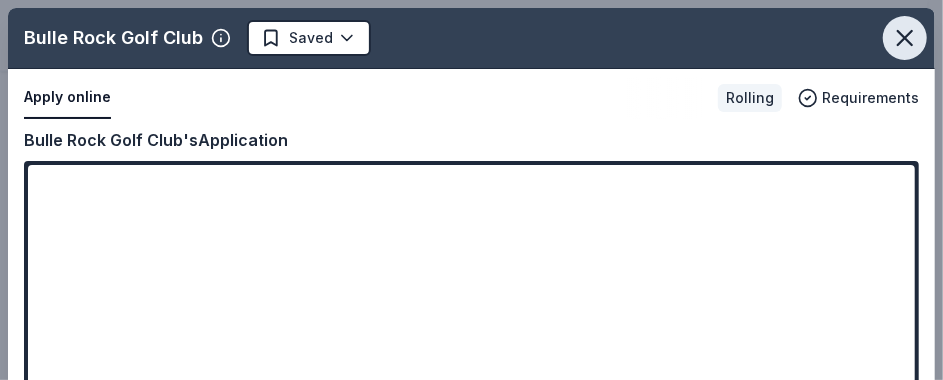 click 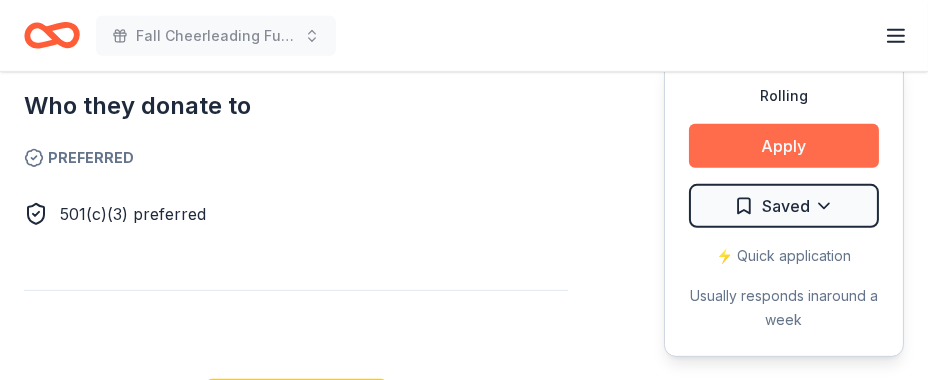 click on "Apply" at bounding box center [784, 146] 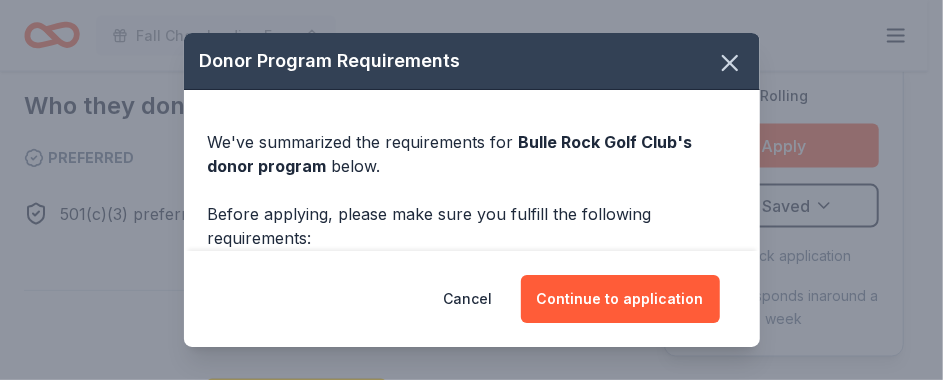 scroll, scrollTop: 262, scrollLeft: 0, axis: vertical 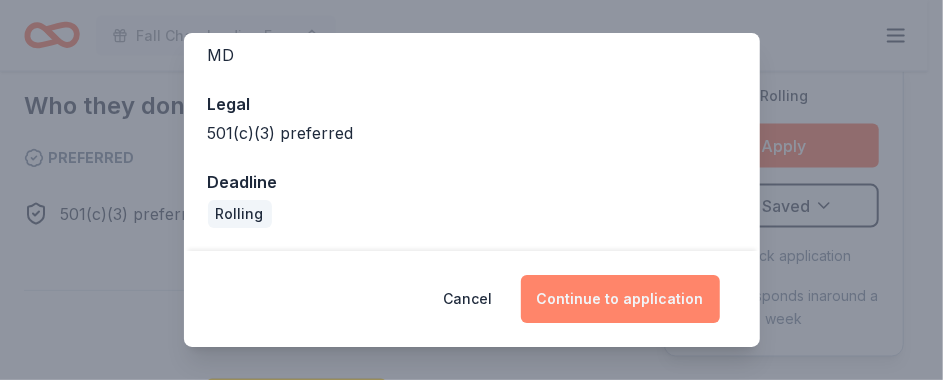 click on "Continue to application" at bounding box center [620, 299] 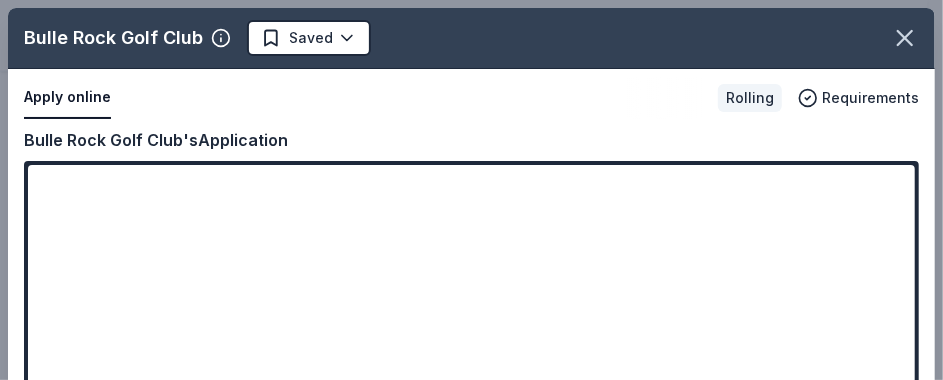 click on "Bulle Rock Golf Club Saved Apply online Rolling Requirements Copy and paste your information: Event information Edit Name Fall Cheerleading Fundraiser Click here to copy the relevant content to use as needed. Step  1 / 2 Next Date 08/01/25 Attendance 80 Mailing address Description Help raise funds for our program's uniforms, practice gear, cheerleading accessories, new mats, competition fees and team's celebrations. Organization information Edit Name Havre De Grace Recreation Committee Inc Website hdgrec.org EIN 52-1224397 Mission statement Havre De Grace Recreation Committee Inc is a nonprofit organization focused on recreation, sports, leisure, or athletics. It is based in Hvre De Grace, MD. It received its nonprofit status in 2017. Bulle Rock Golf Club's  Application" at bounding box center [471, 250] 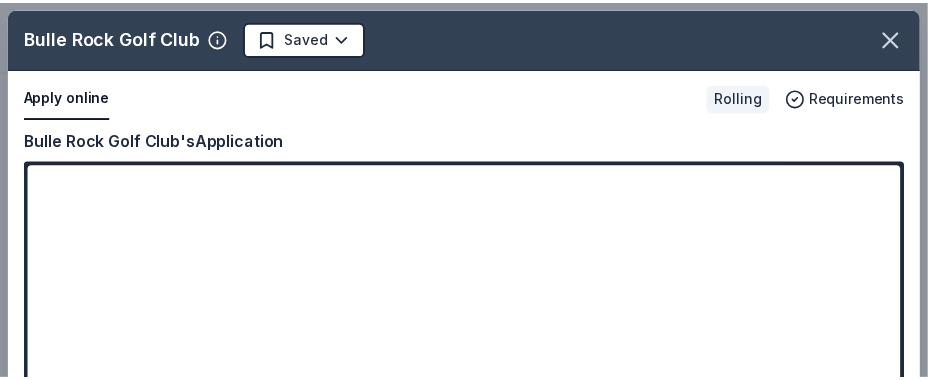 scroll, scrollTop: 0, scrollLeft: 0, axis: both 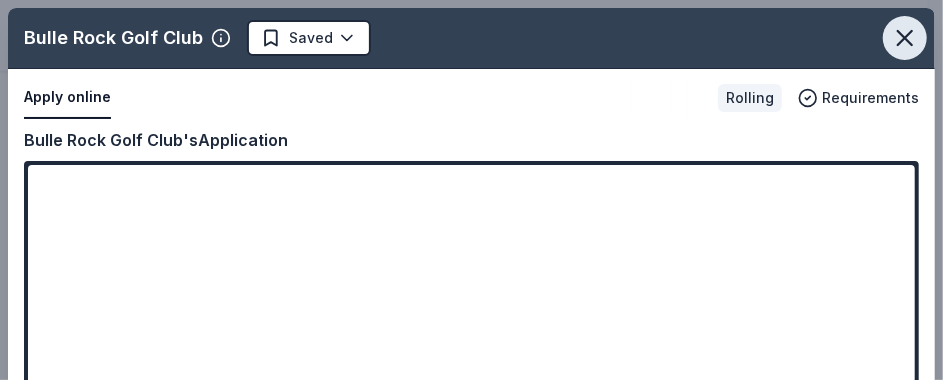 click 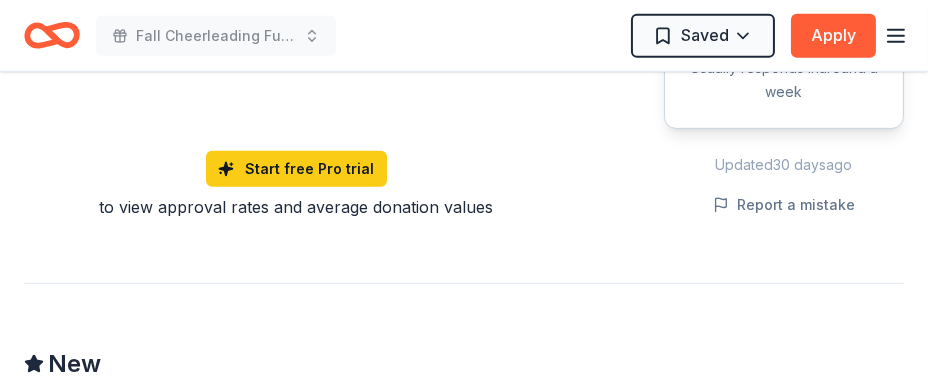 scroll, scrollTop: 1300, scrollLeft: 0, axis: vertical 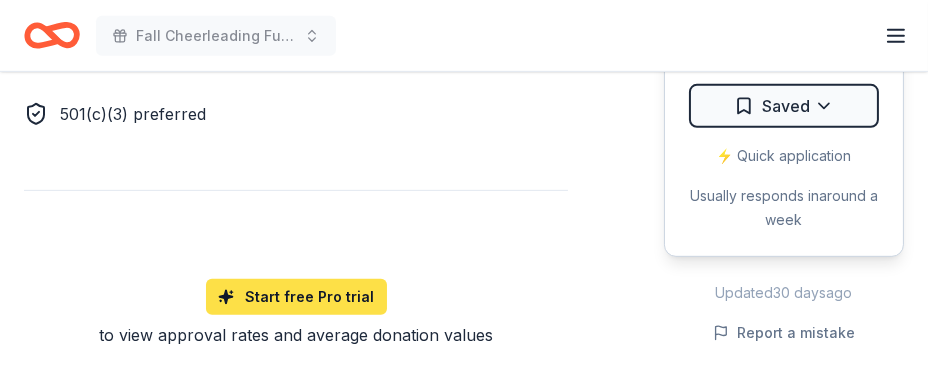 click on "Start free Pro trial" at bounding box center (296, 297) 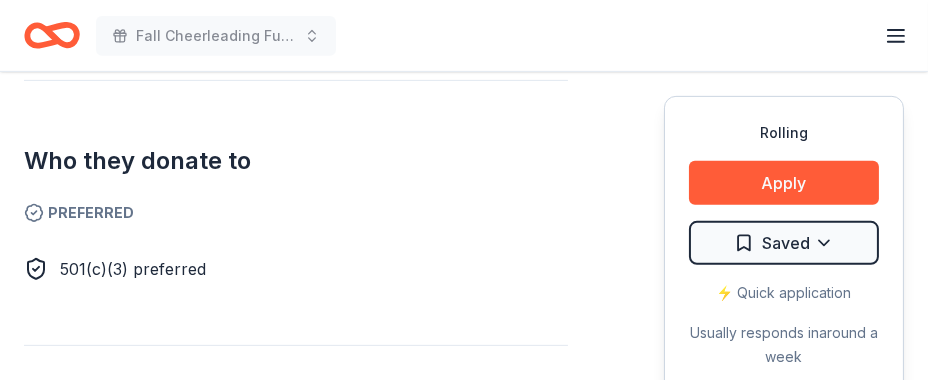 scroll, scrollTop: 800, scrollLeft: 0, axis: vertical 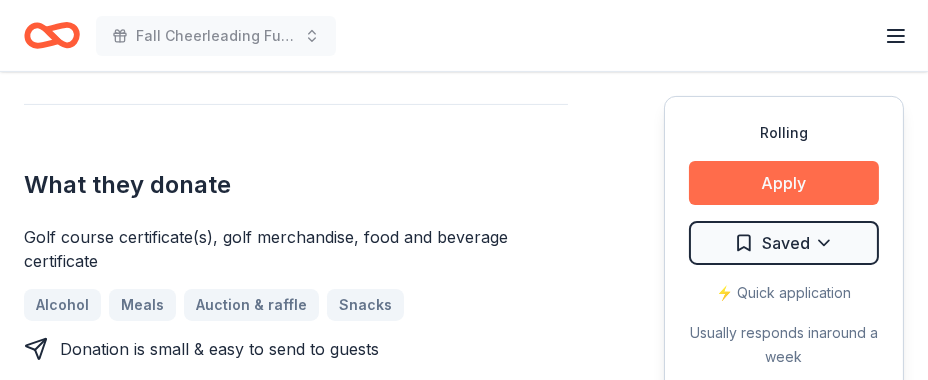 click on "Apply" at bounding box center (784, 183) 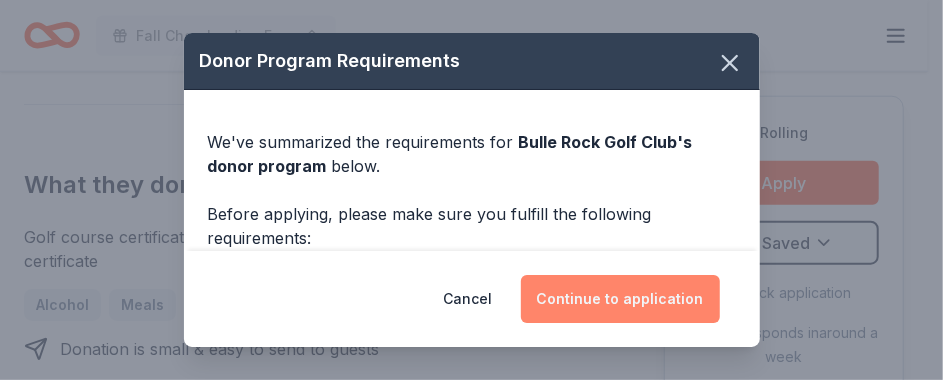 click on "Continue to application" at bounding box center [620, 299] 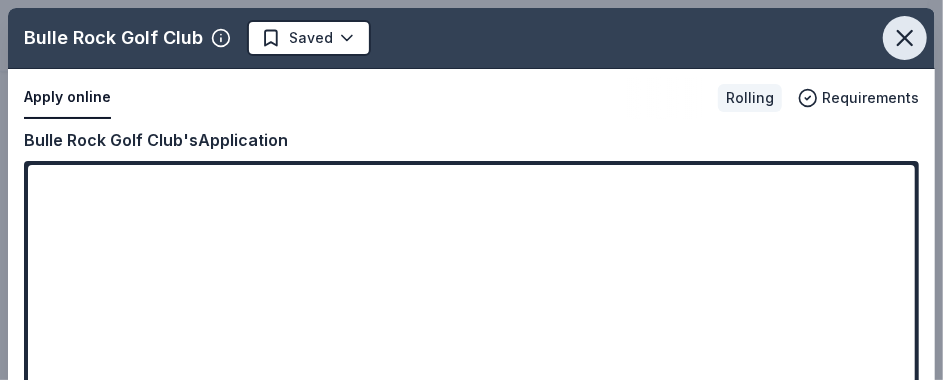 click 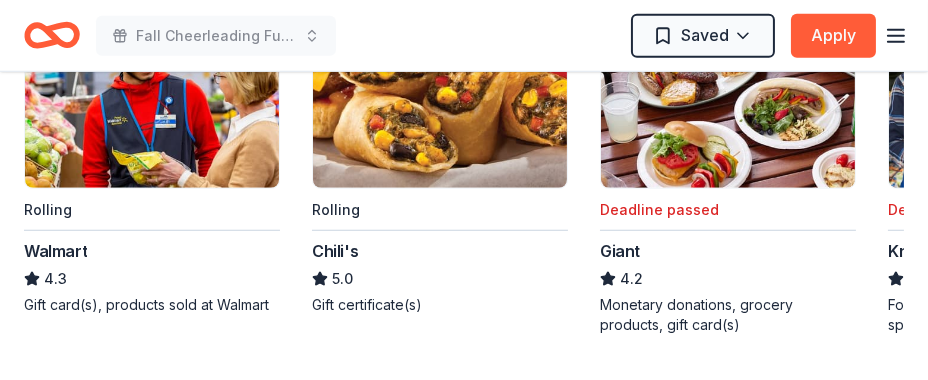 scroll, scrollTop: 2000, scrollLeft: 0, axis: vertical 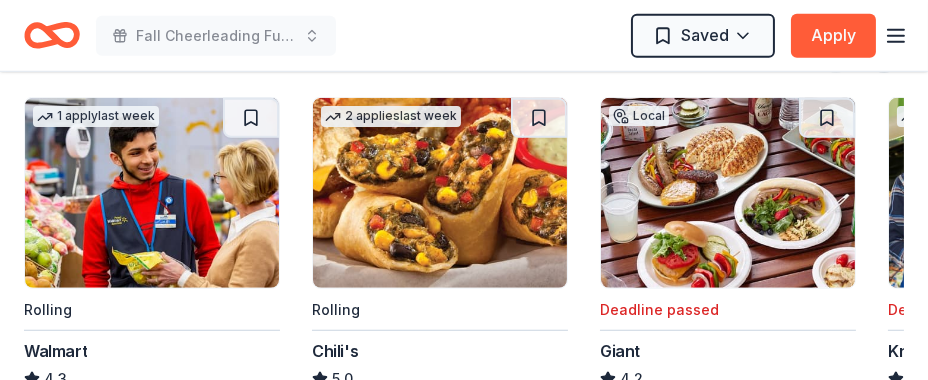 click at bounding box center [152, 193] 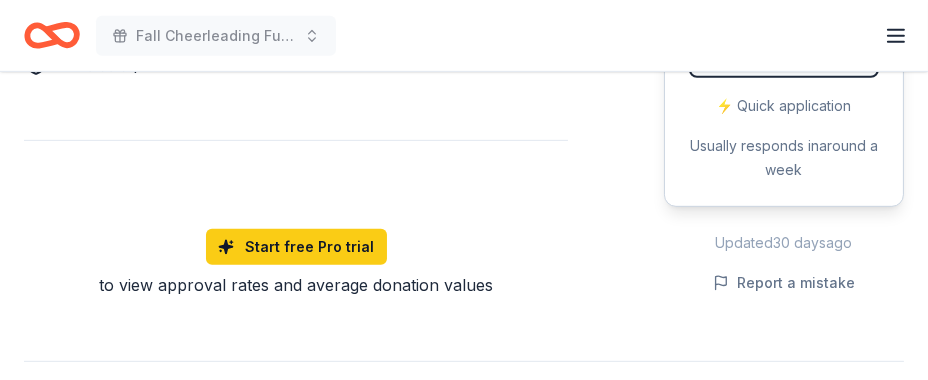 scroll, scrollTop: 1200, scrollLeft: 0, axis: vertical 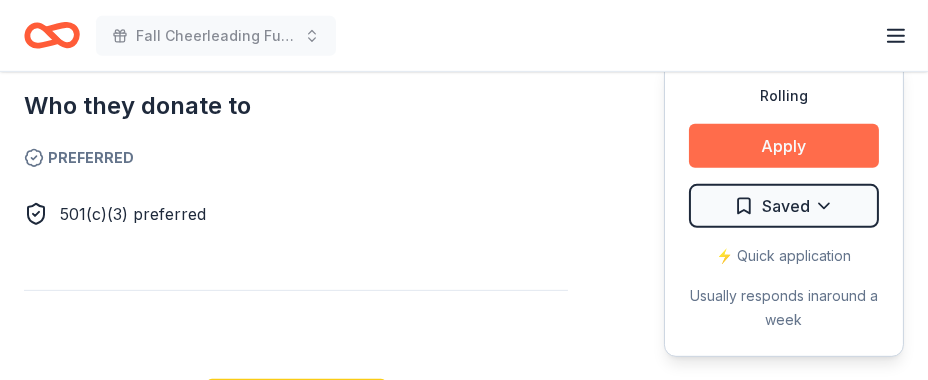 click on "Apply" at bounding box center [784, 146] 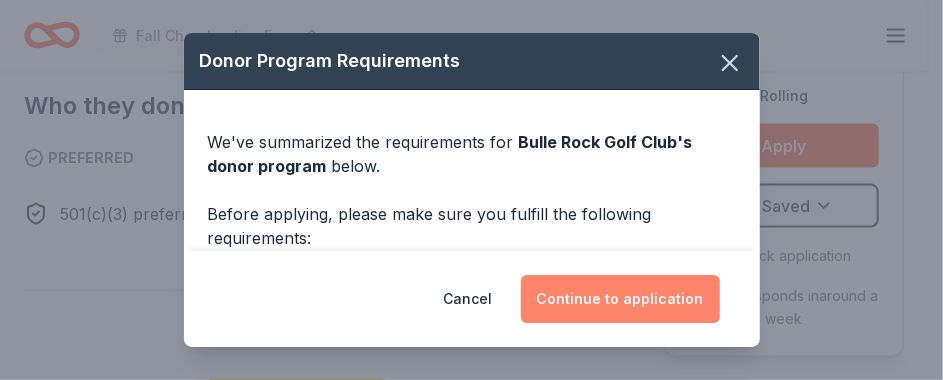 click on "Continue to application" at bounding box center [620, 299] 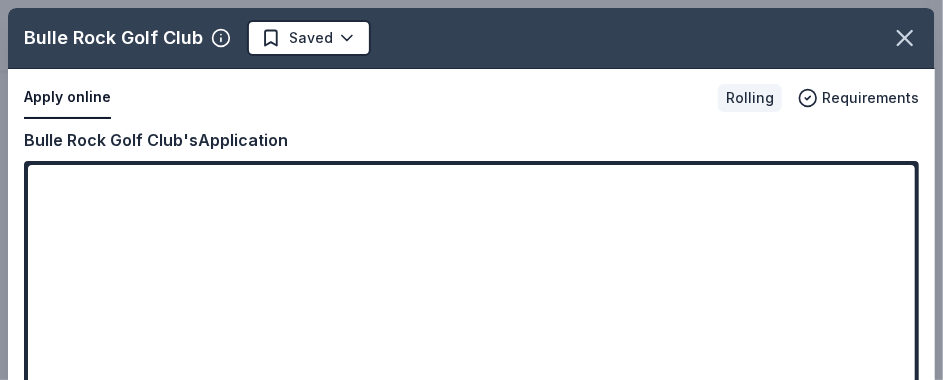 click on "Bulle Rock Golf Club Saved Apply online Rolling Requirements Copy and paste your information: Event information Edit Name Fall Cheerleading Fundraiser Click here to copy the relevant content to use as needed. Step  1 / 2 Next Date 08/01/25 Attendance 80 Mailing address Description Help raise funds for our program's uniforms, practice gear, cheerleading accessories, new mats, competition fees and team's celebrations. Organization information Edit Name Havre De Grace Recreation Committee Inc Website hdgrec.org EIN 52-1224397 Mission statement Havre De Grace Recreation Committee Inc is a nonprofit organization focused on recreation, sports, leisure, or athletics. It is based in Hvre De Grace, MD. It received its nonprofit status in 2017. Bulle Rock Golf Club's  Application" at bounding box center (471, 250) 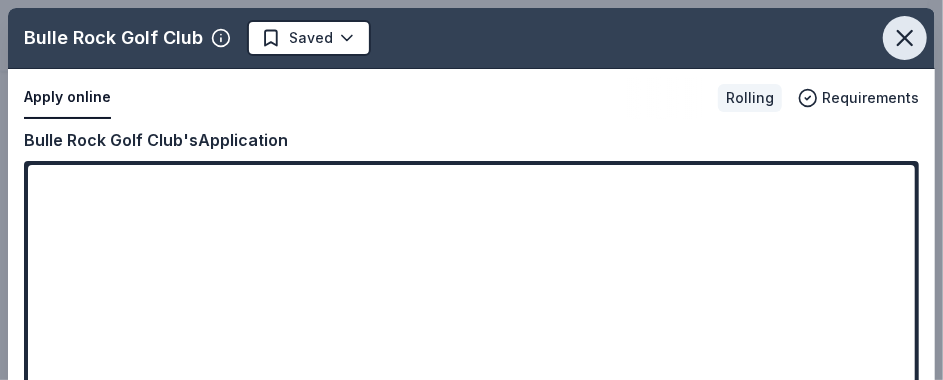 click 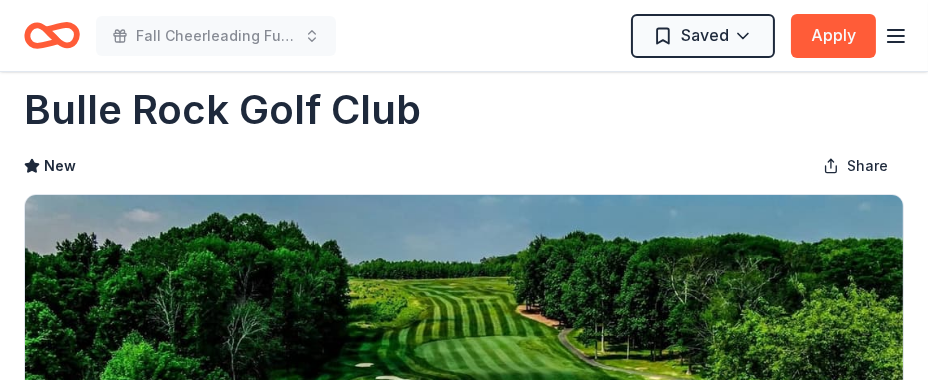 scroll, scrollTop: 0, scrollLeft: 0, axis: both 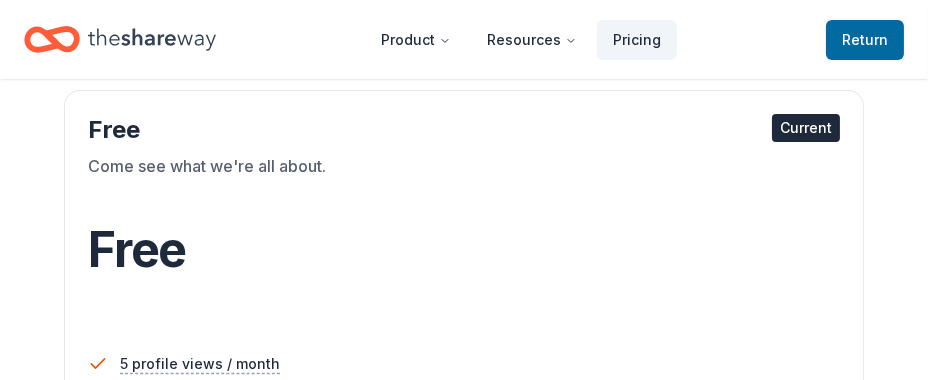 click on "Current" at bounding box center (806, 128) 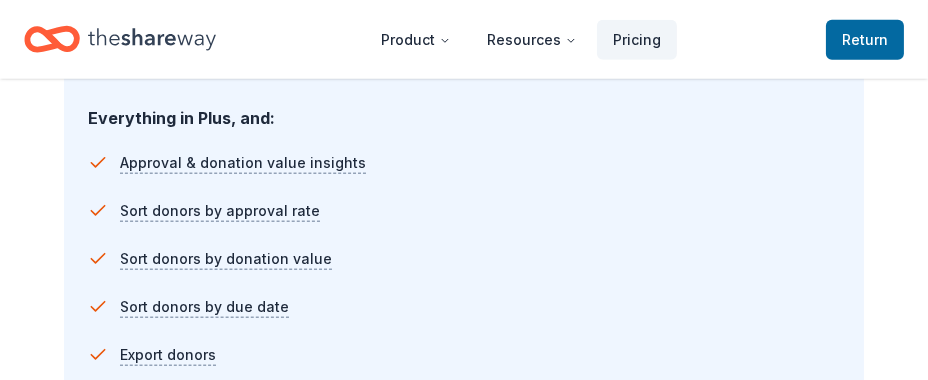 scroll, scrollTop: 2599, scrollLeft: 0, axis: vertical 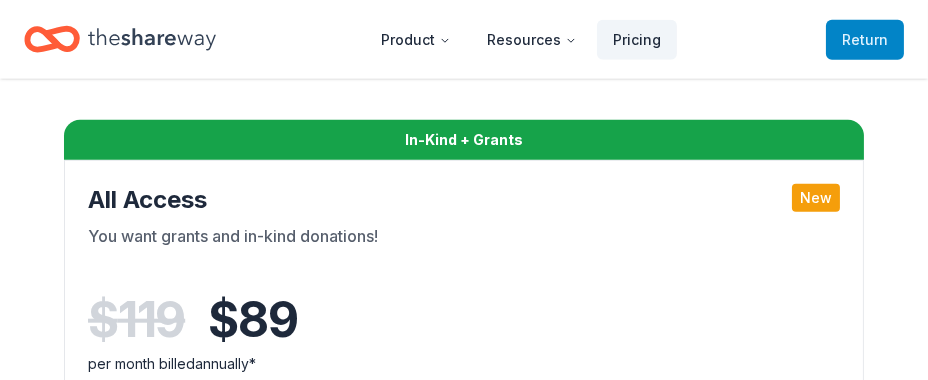 click on "Return to TheShareWay" at bounding box center (865, 40) 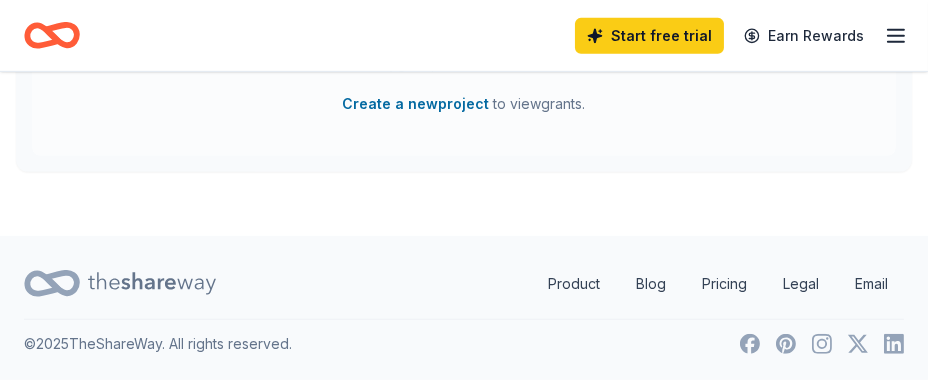 scroll, scrollTop: 0, scrollLeft: 0, axis: both 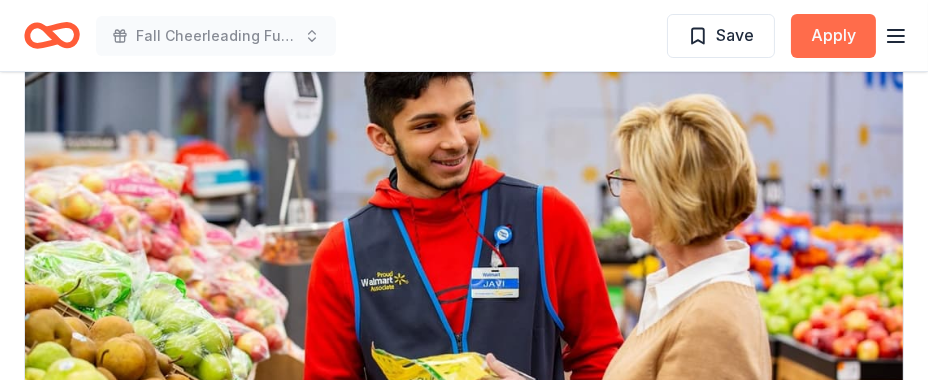 click on "Apply" at bounding box center (833, 36) 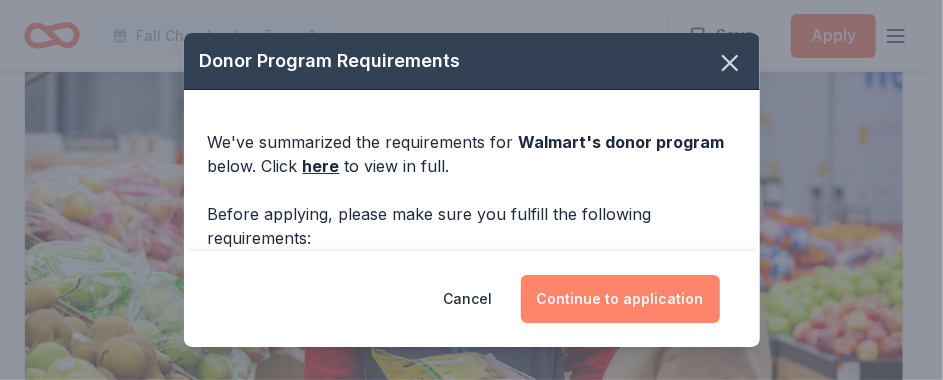 click on "Continue to application" at bounding box center [620, 299] 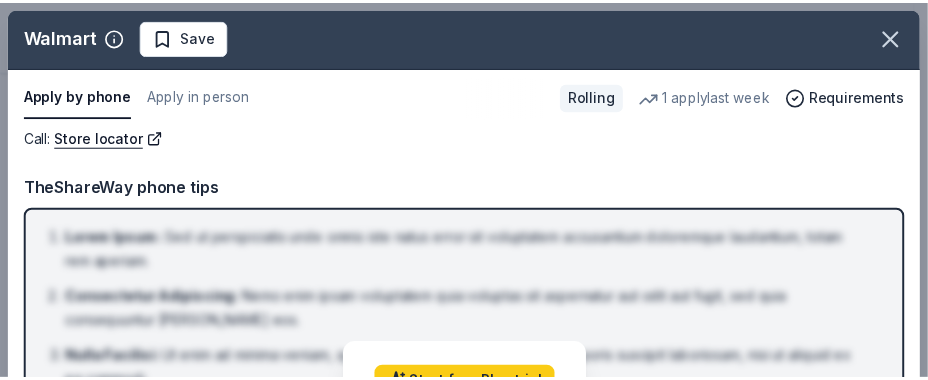 scroll, scrollTop: 0, scrollLeft: 0, axis: both 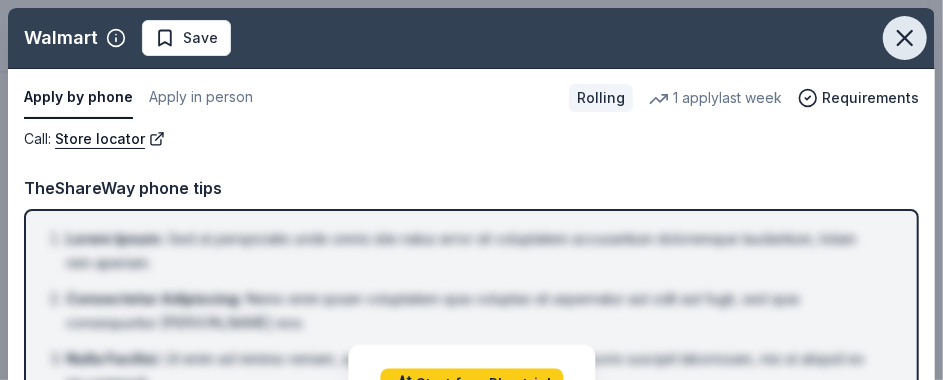 drag, startPoint x: 877, startPoint y: 42, endPoint x: 863, endPoint y: 37, distance: 14.866069 